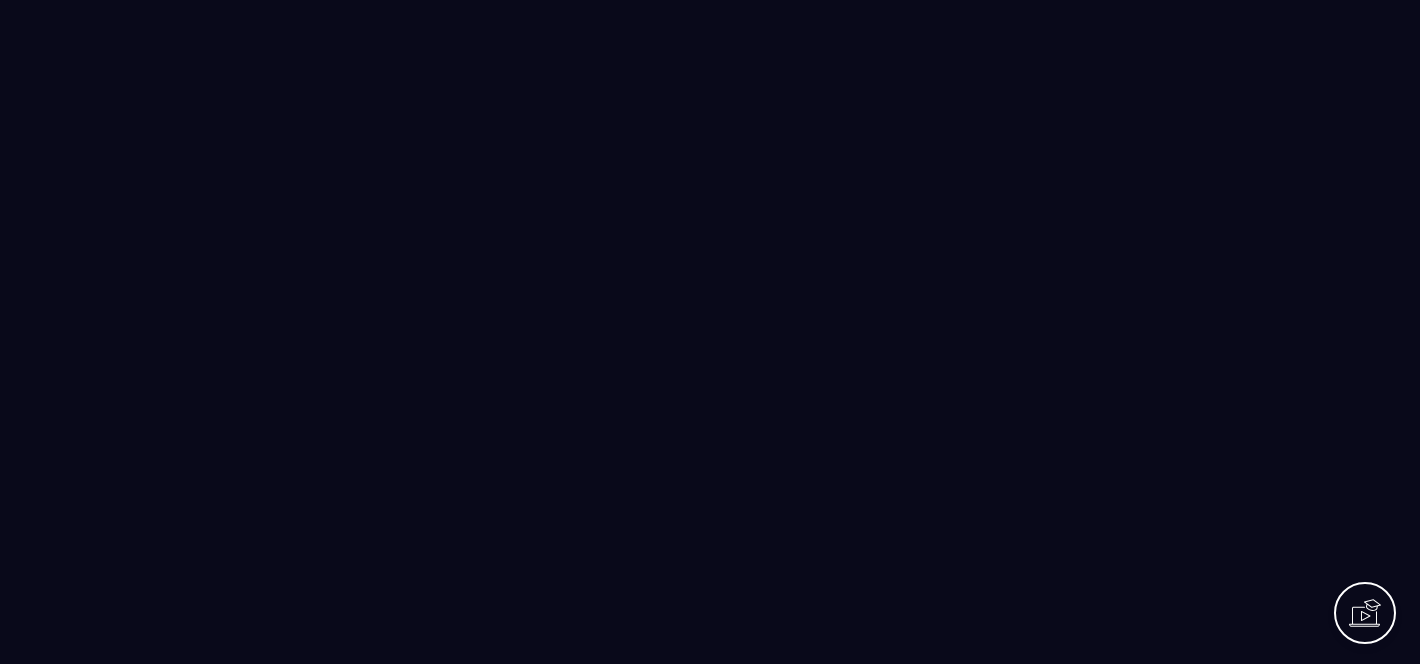 scroll, scrollTop: 0, scrollLeft: 0, axis: both 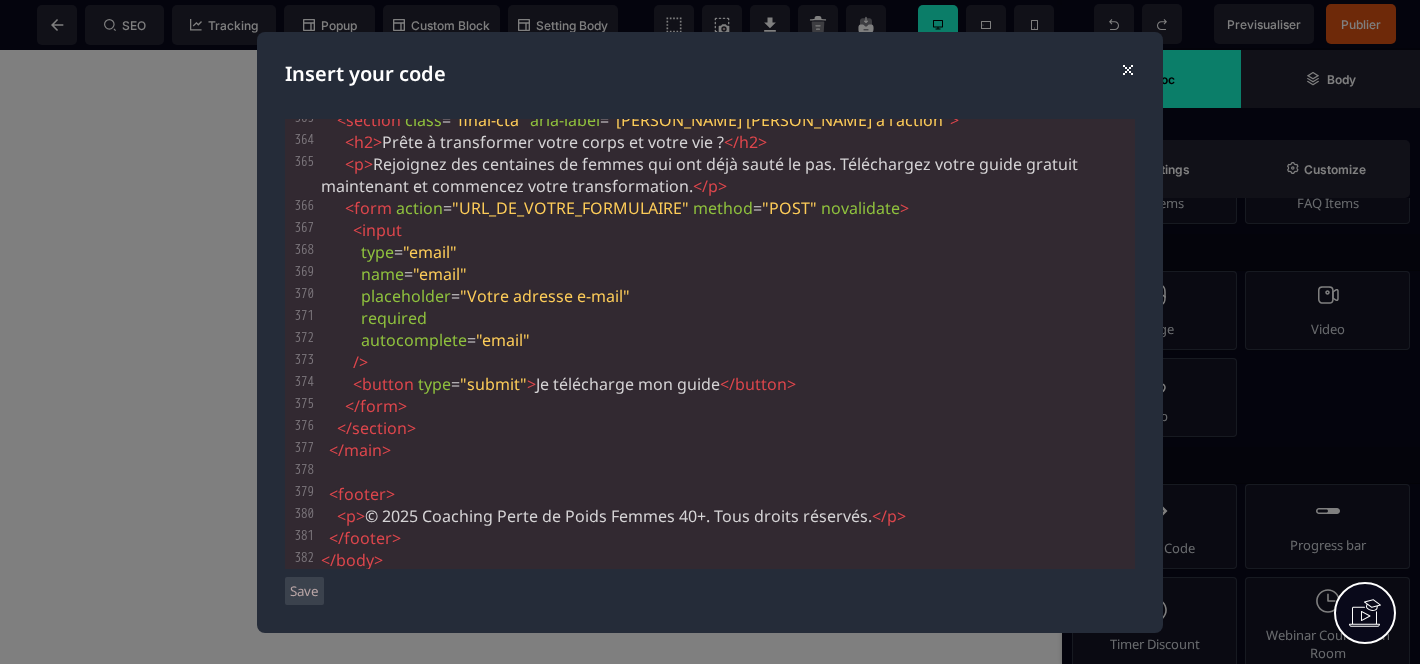 click on "Save" at bounding box center (304, 591) 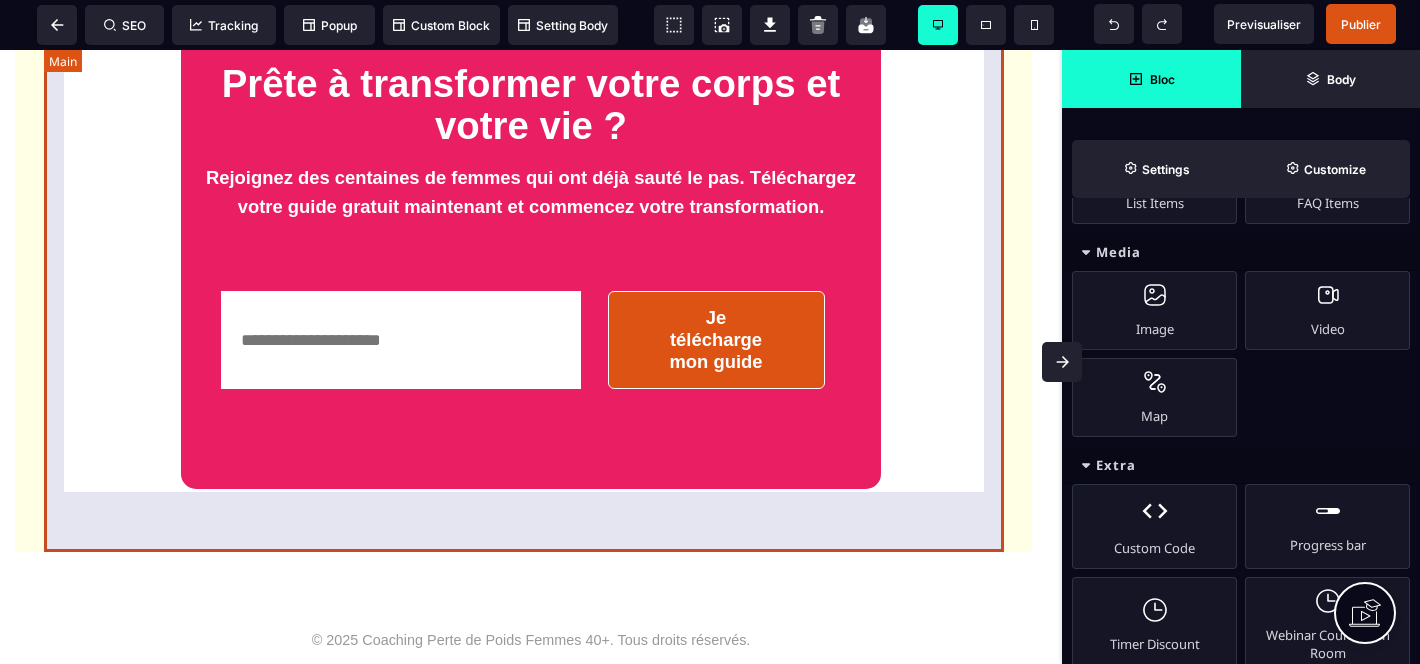 scroll, scrollTop: 2368, scrollLeft: 0, axis: vertical 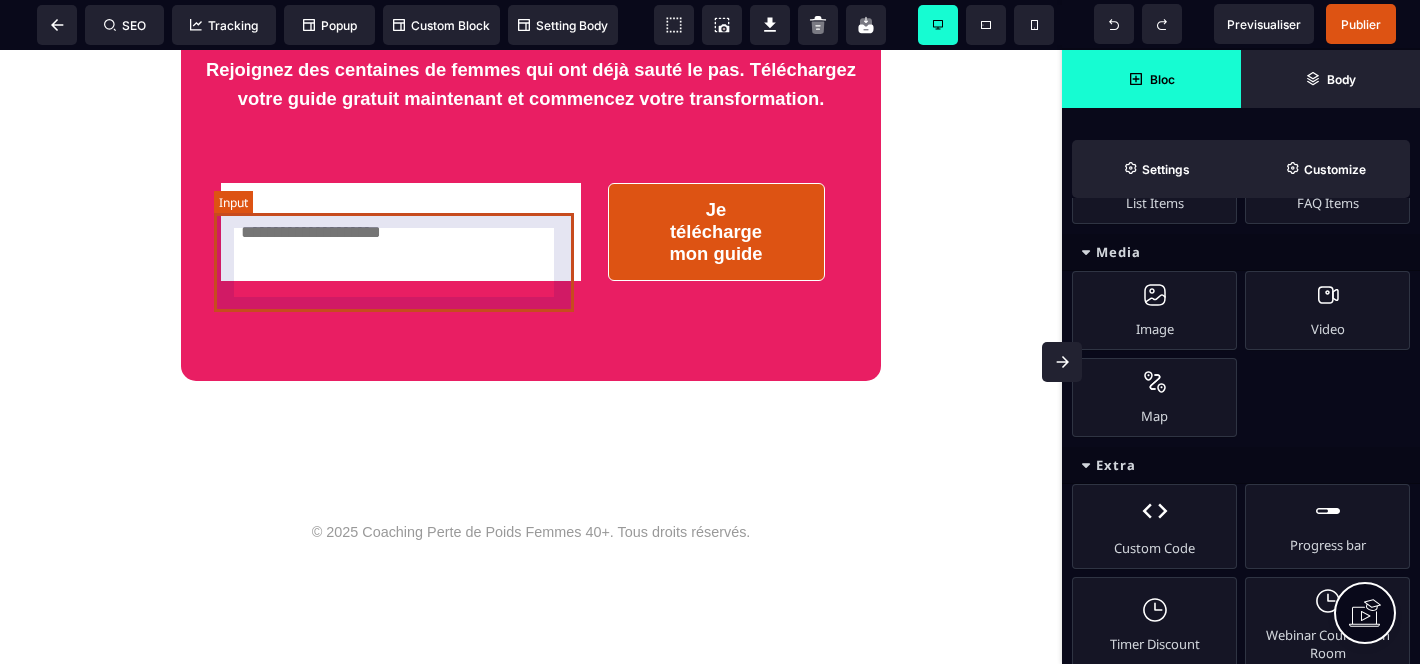 click at bounding box center [401, 232] 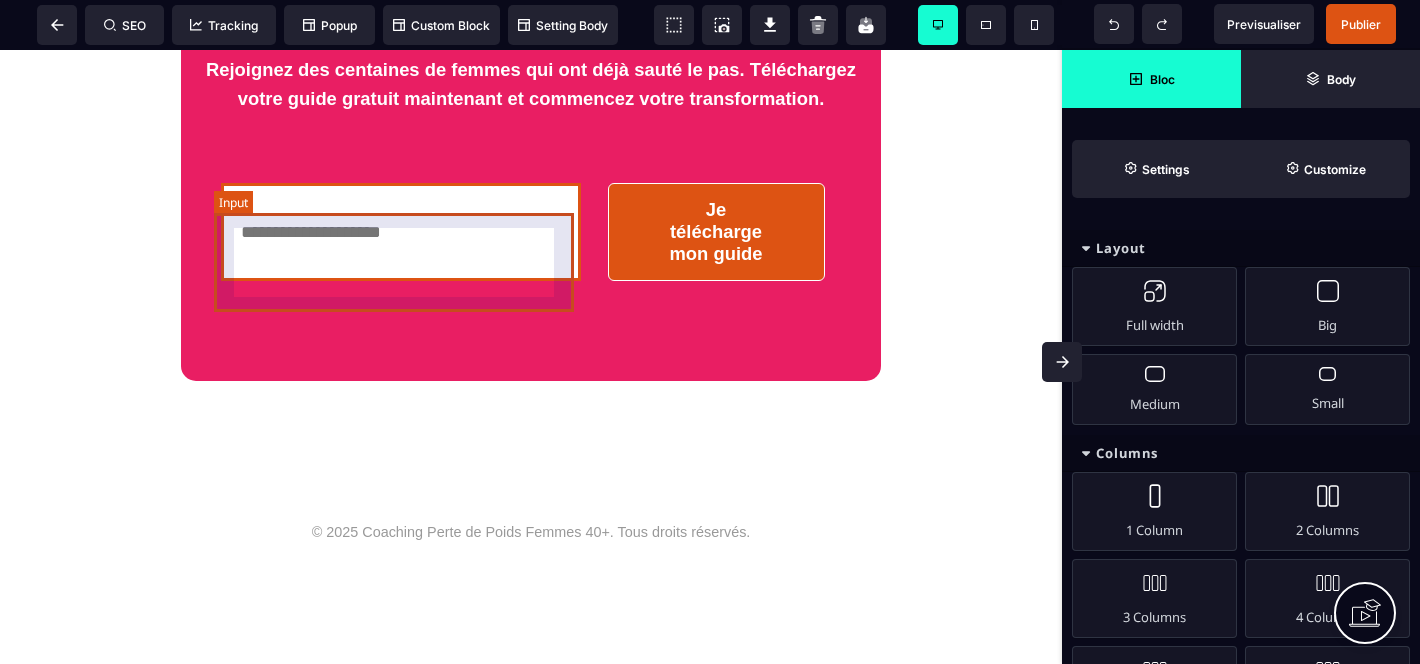 select on "*****" 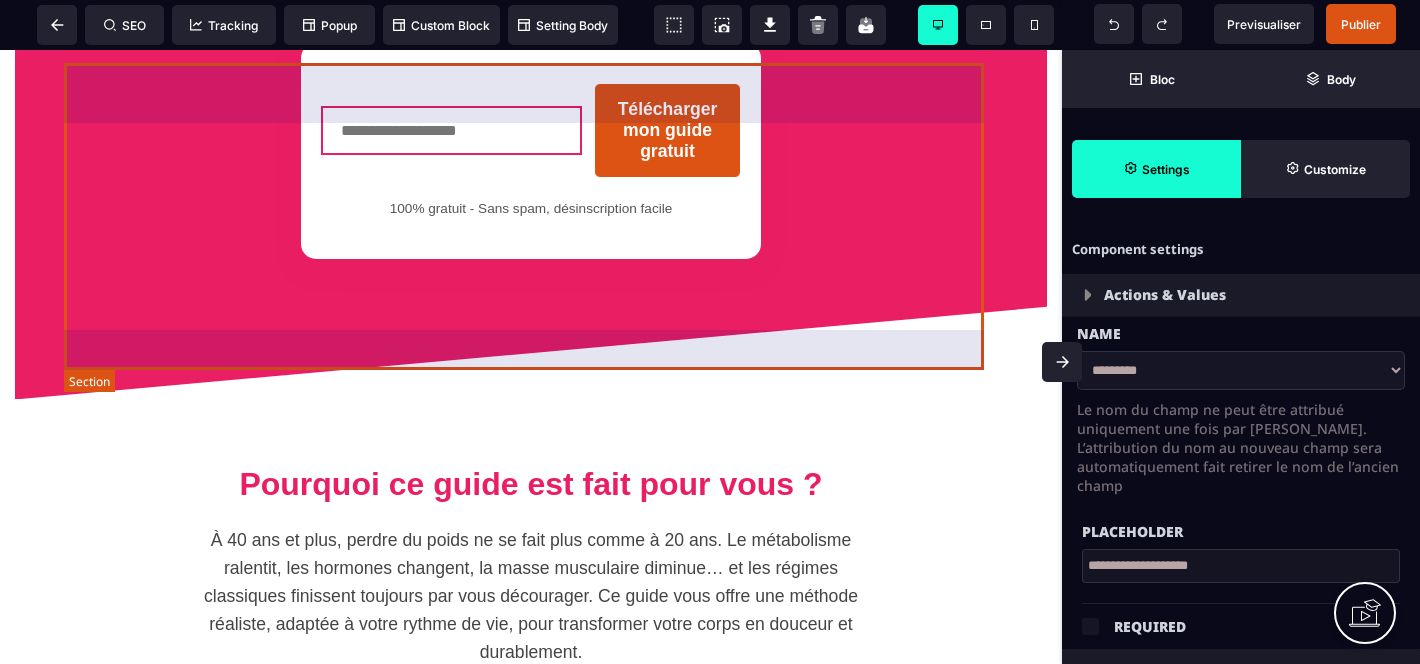 scroll, scrollTop: 0, scrollLeft: 0, axis: both 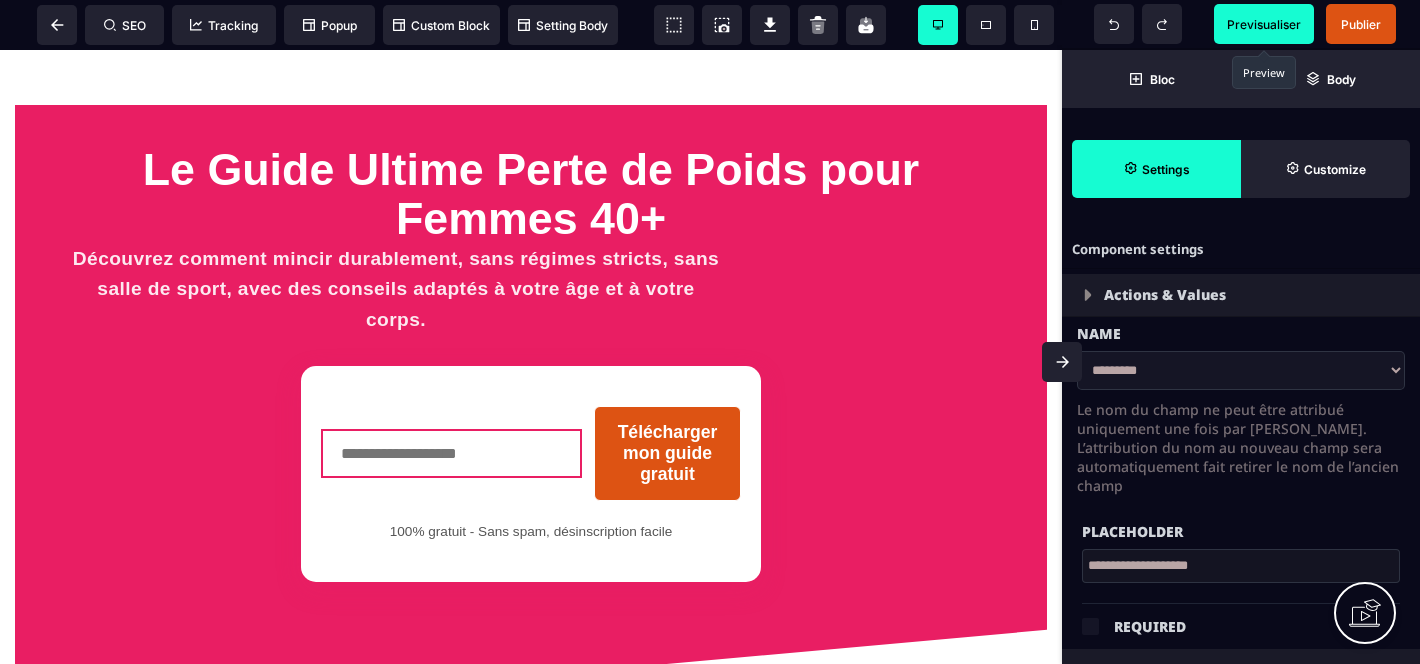 click on "Previsualiser" at bounding box center [1264, 24] 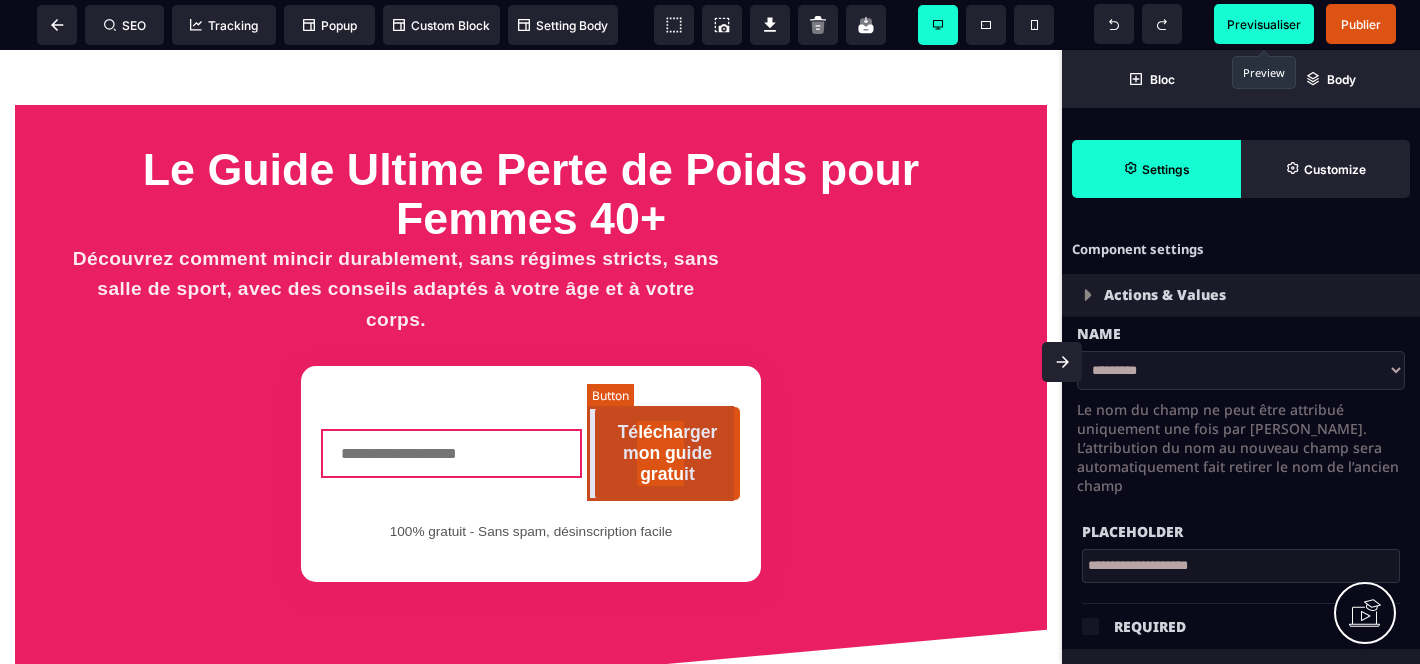 click on "Télécharger mon guide gratuit" at bounding box center (667, 453) 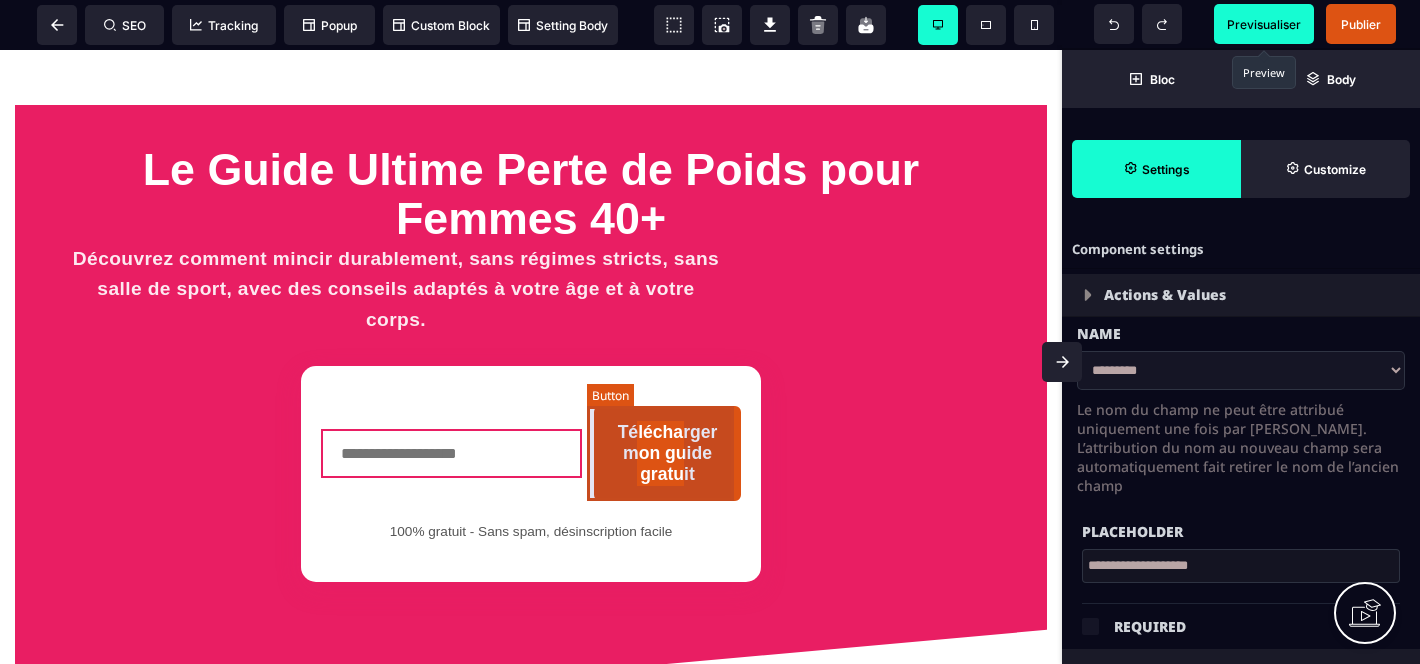 select on "***" 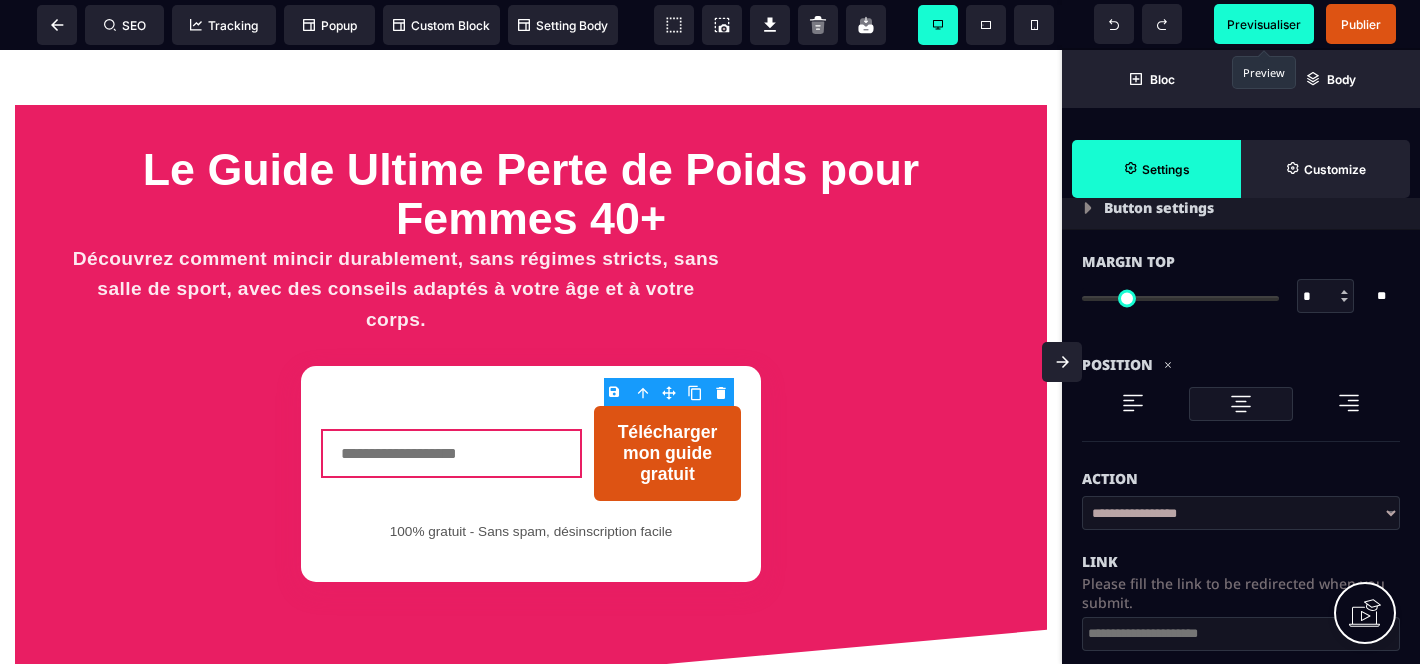 scroll, scrollTop: 155, scrollLeft: 0, axis: vertical 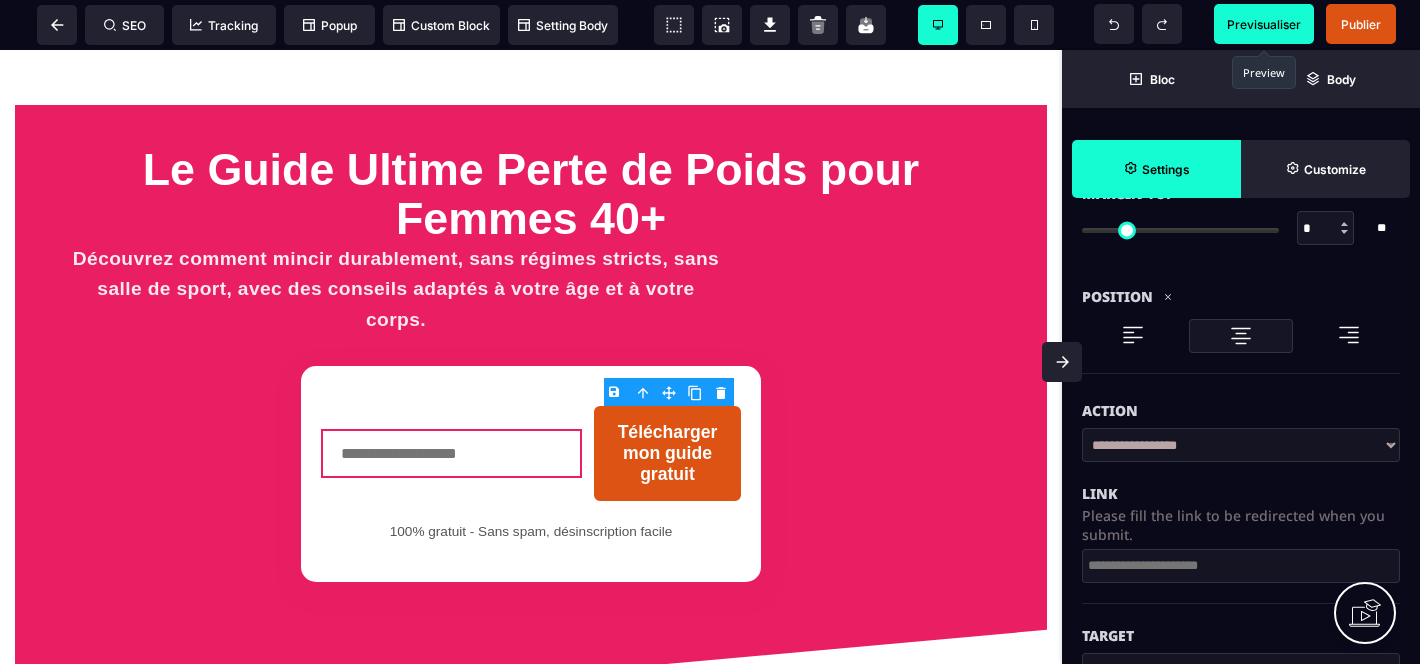 click on "**********" at bounding box center [1241, 445] 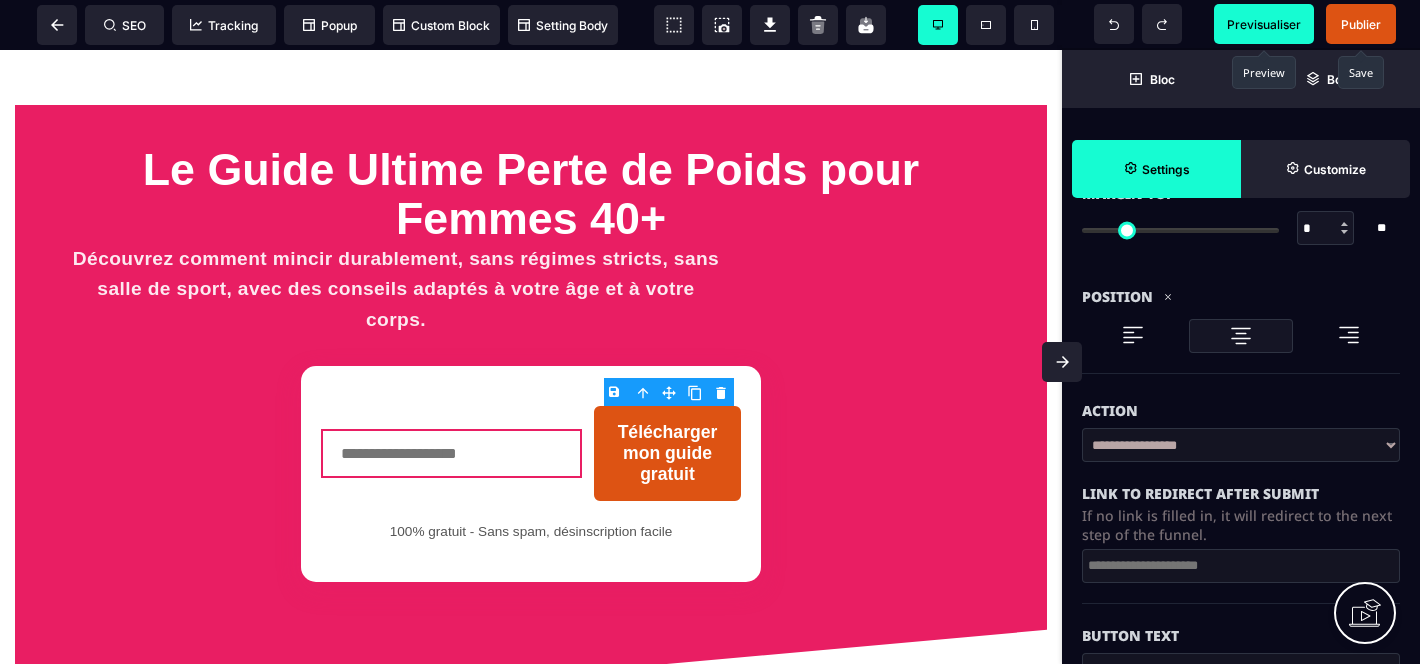 click on "Publier" at bounding box center [1361, 24] 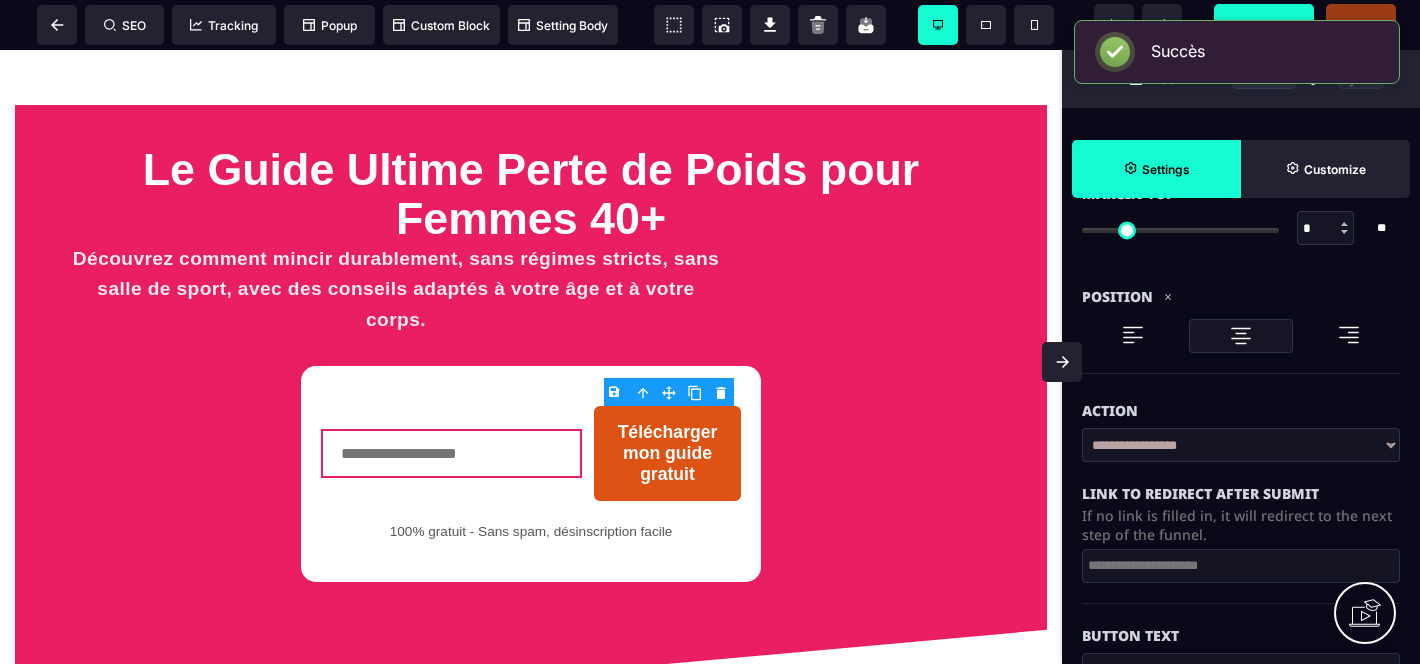 click on "Previsualiser" at bounding box center [1264, 24] 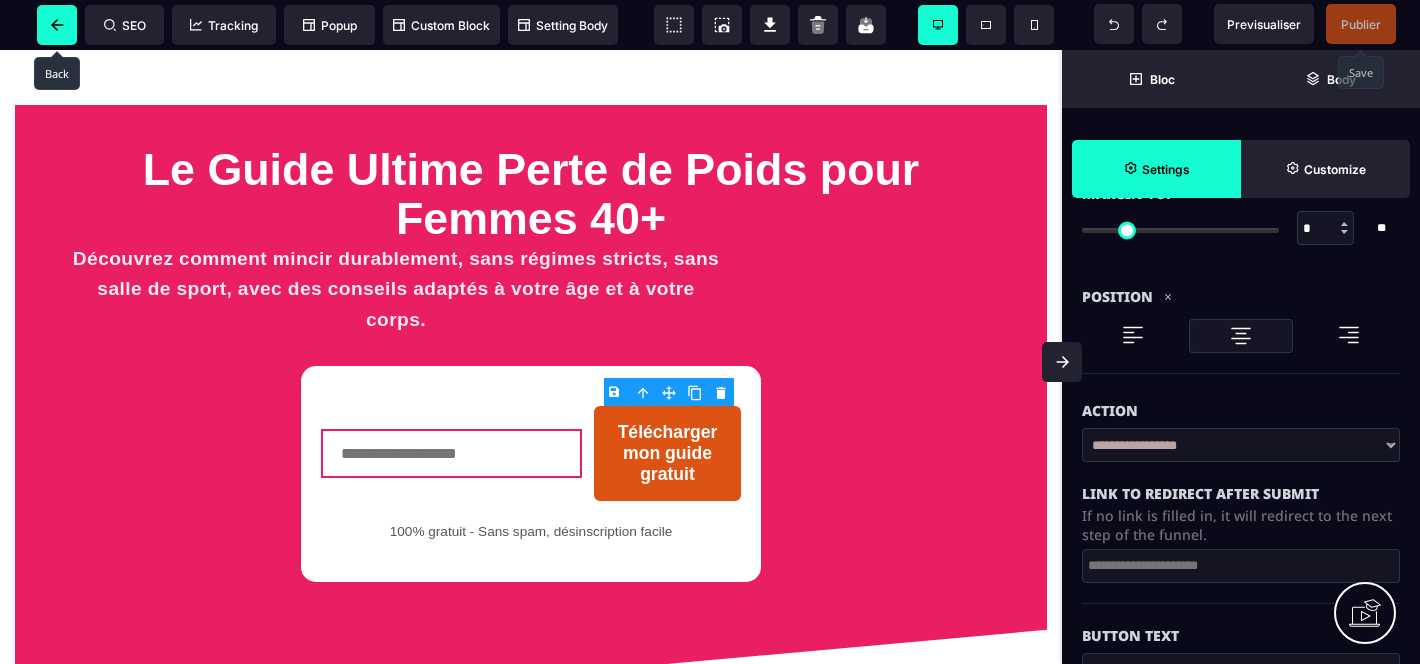click 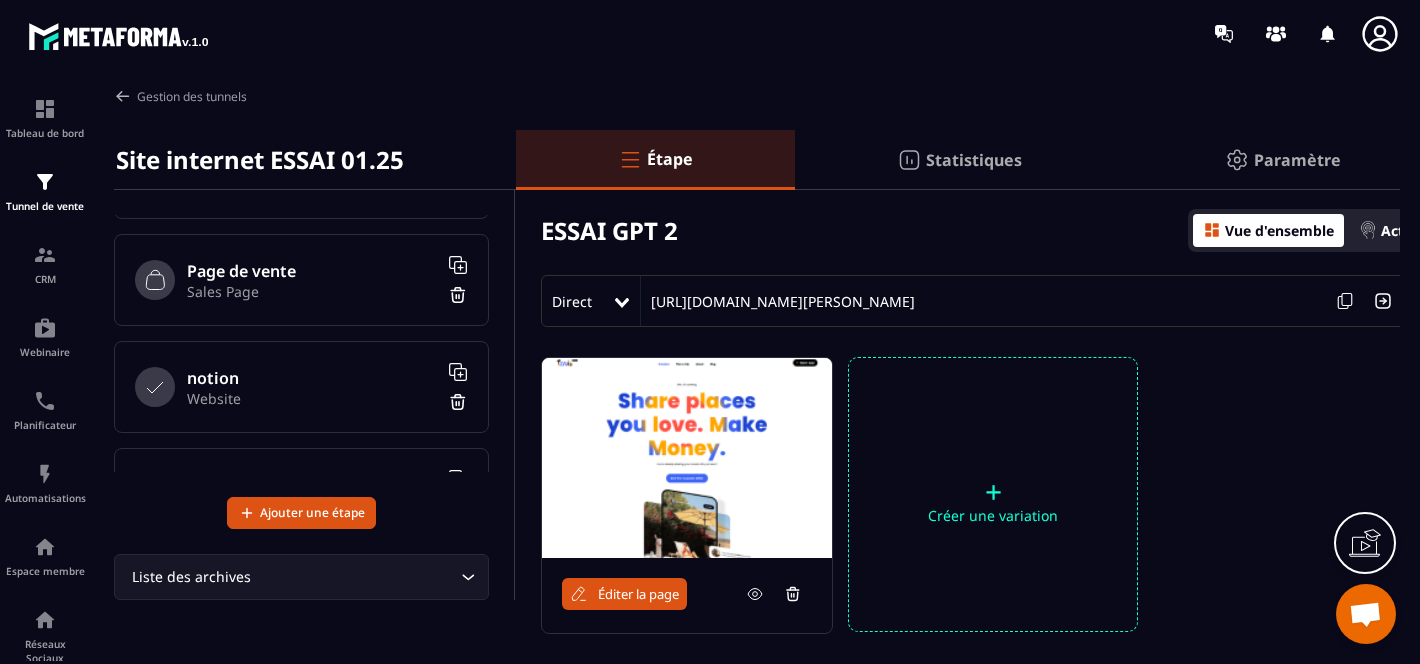 scroll, scrollTop: 1134, scrollLeft: 0, axis: vertical 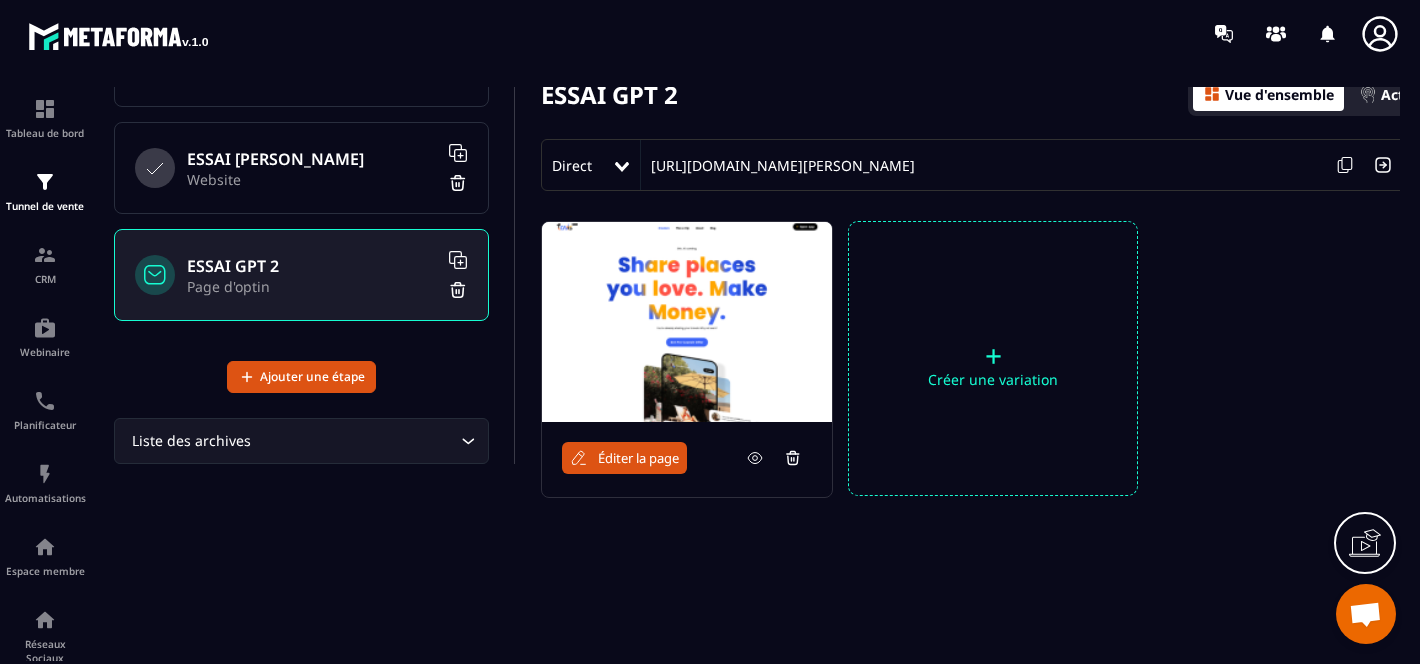 click 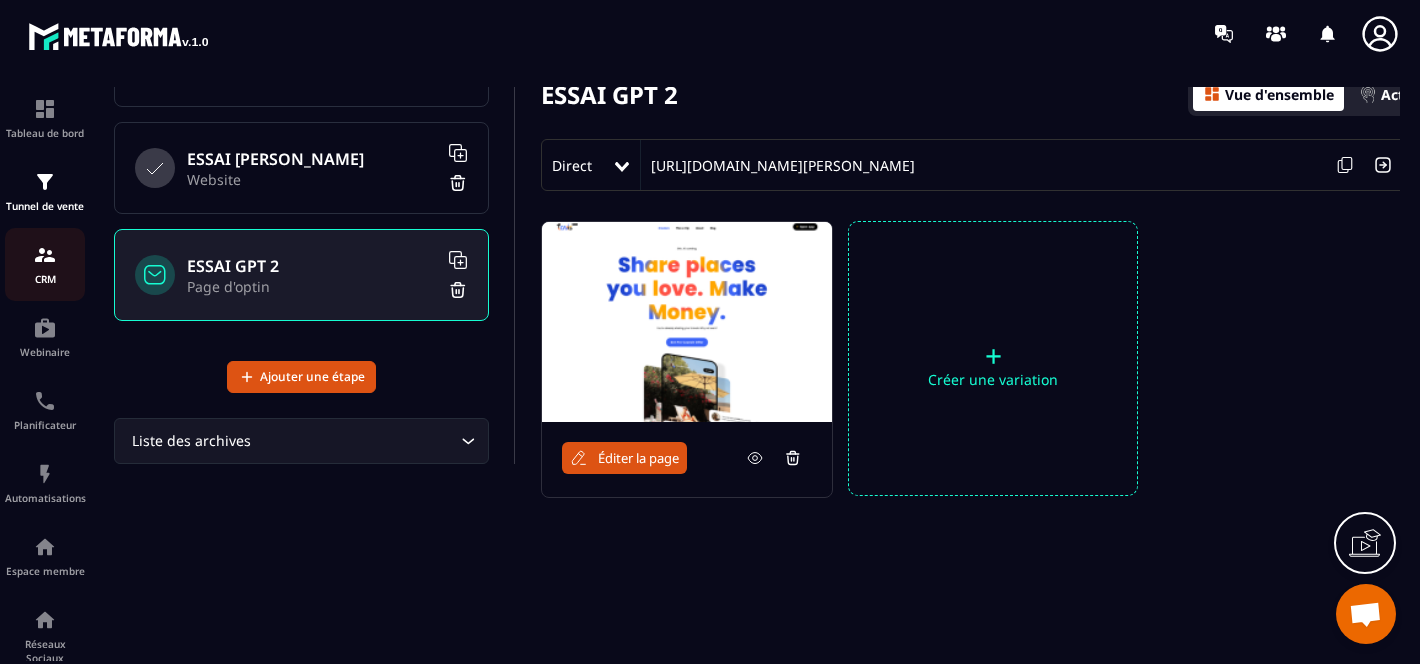 click on "CRM" at bounding box center [45, 279] 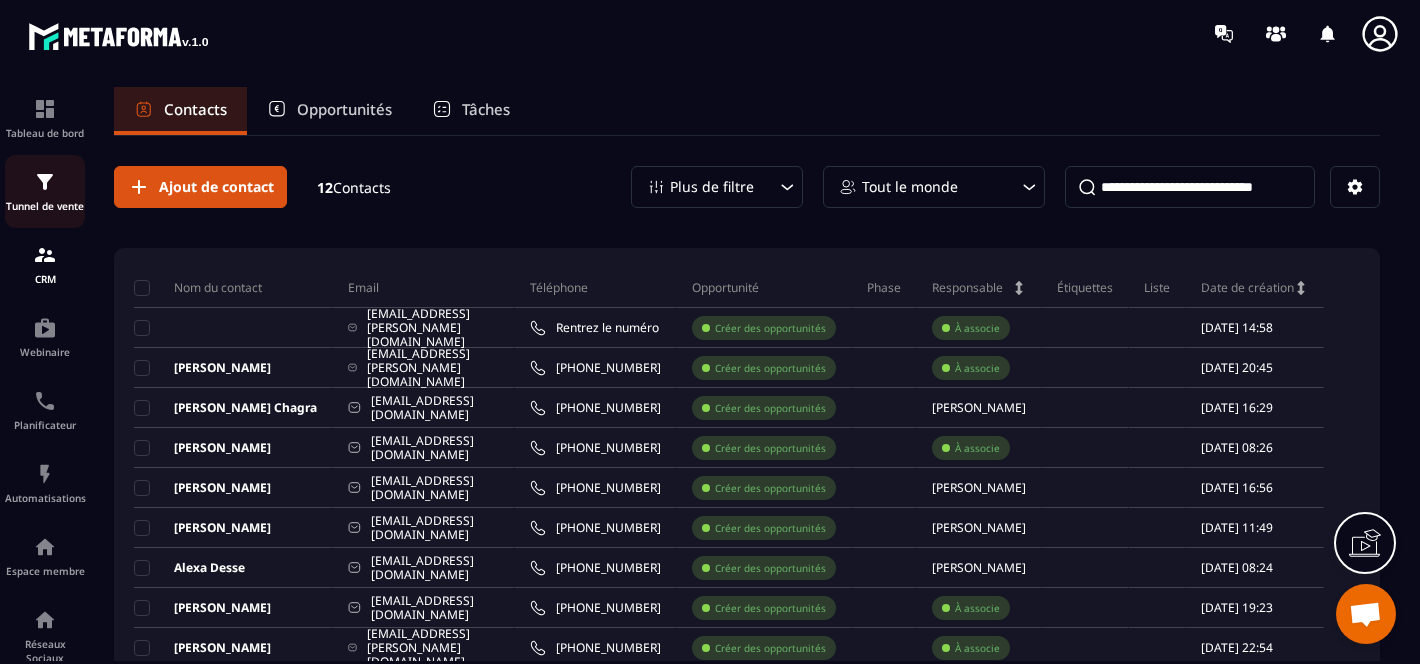click at bounding box center (45, 182) 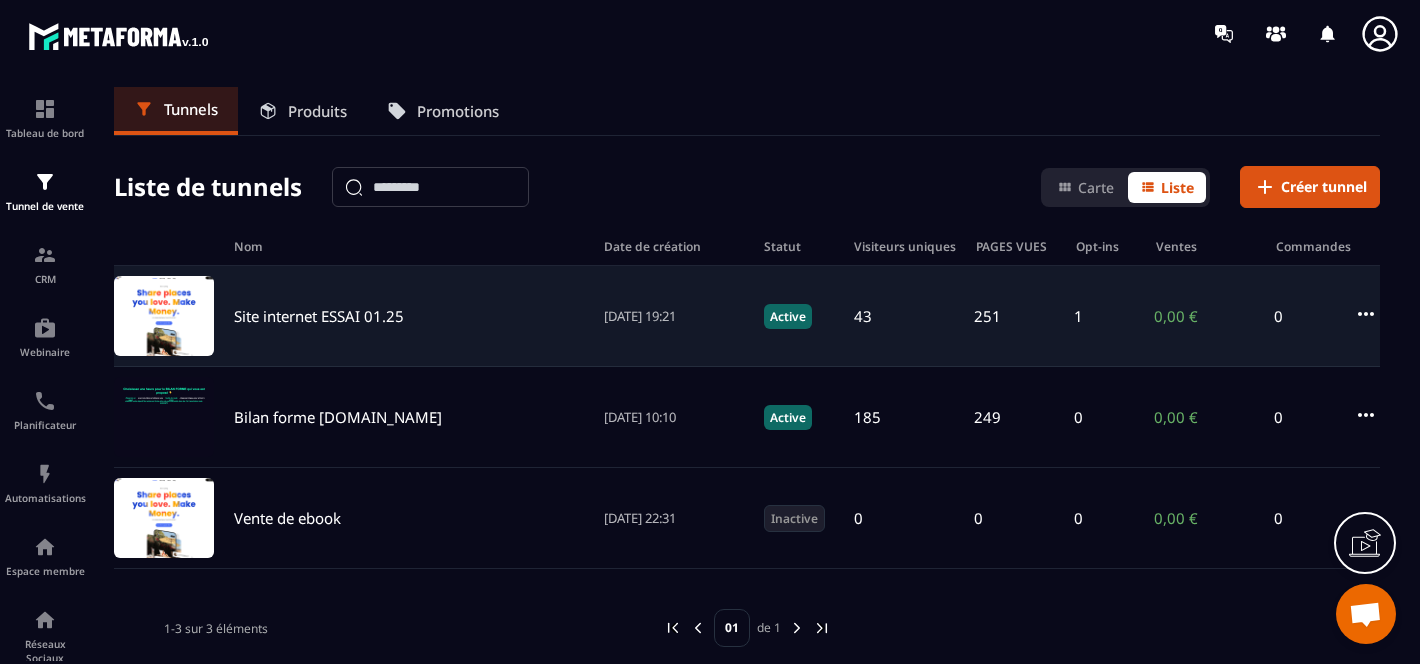 click on "Site internet ESSAI 01.25" at bounding box center (319, 316) 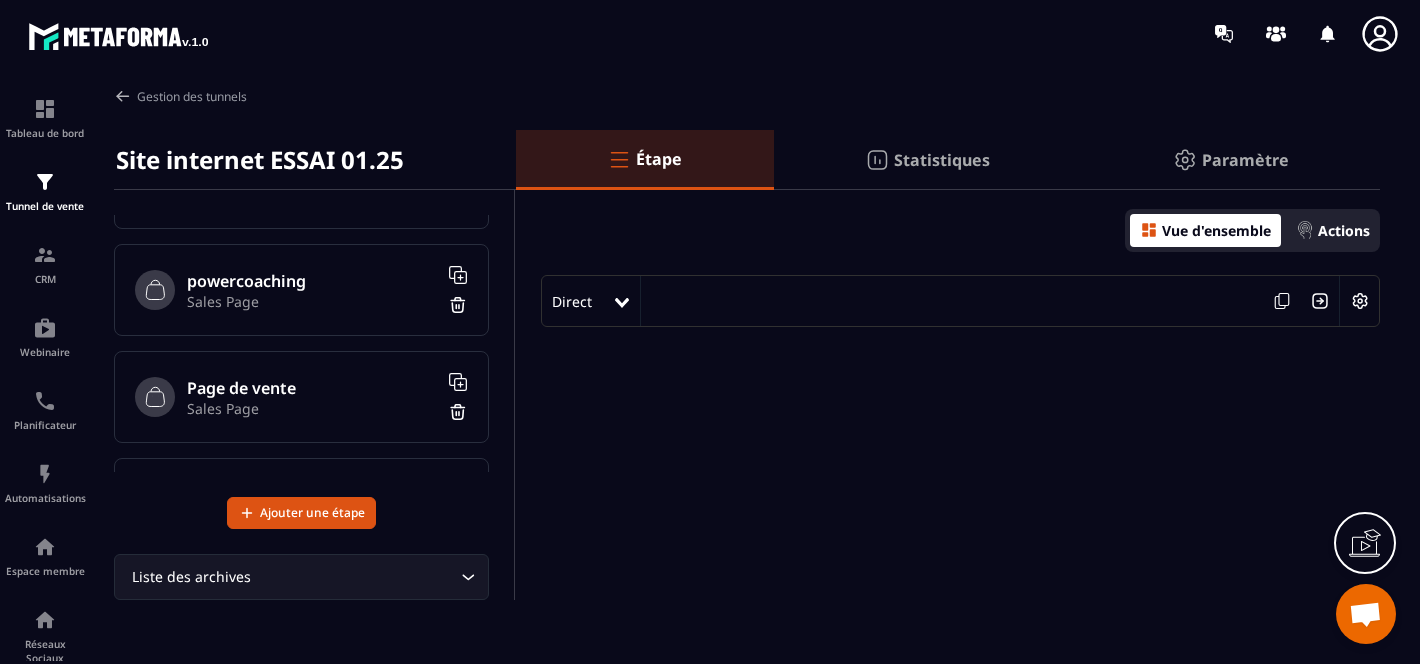 scroll, scrollTop: 1134, scrollLeft: 0, axis: vertical 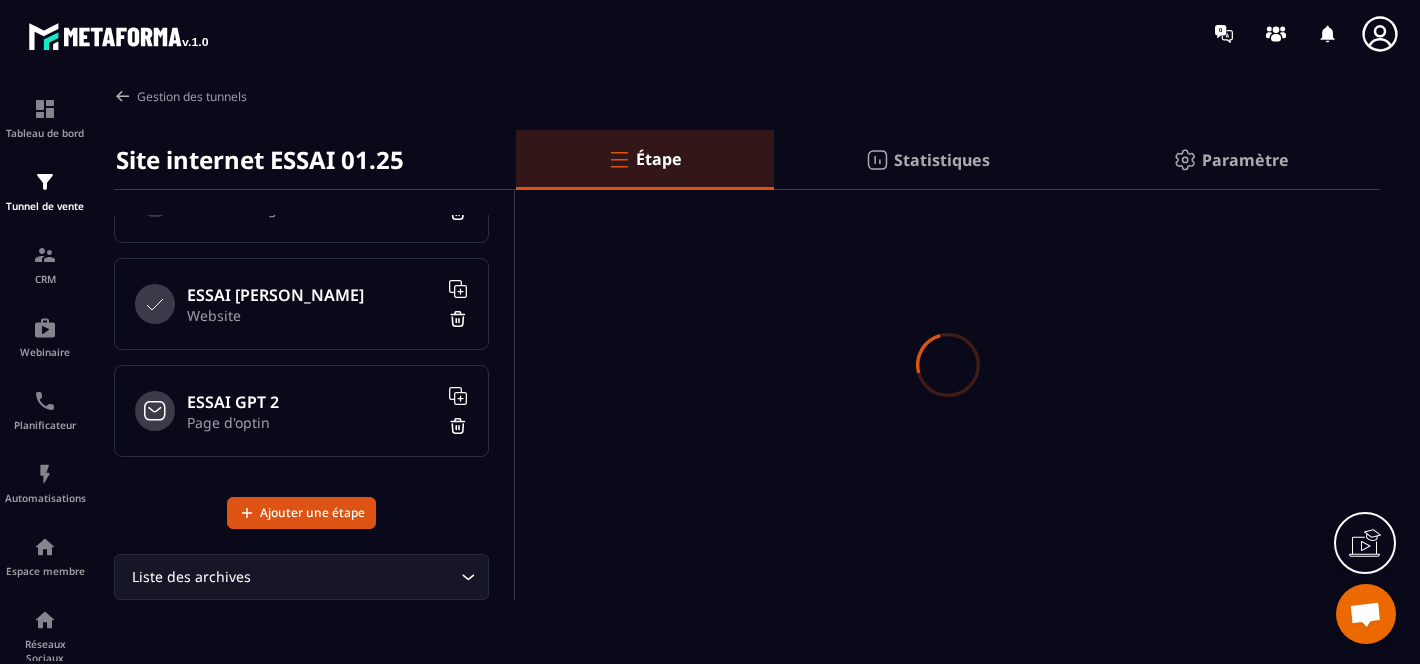 click on "ESSAI GPT 2" at bounding box center (312, 402) 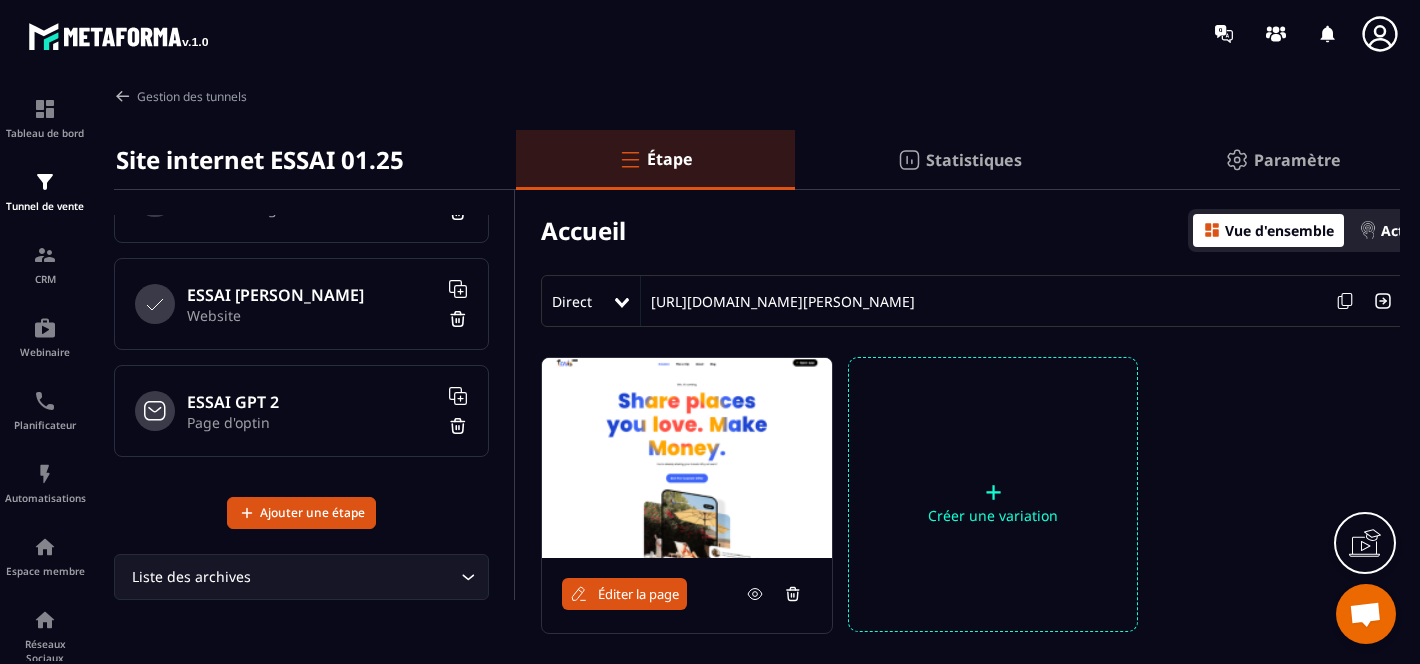 click on "Éditer la page" at bounding box center [638, 594] 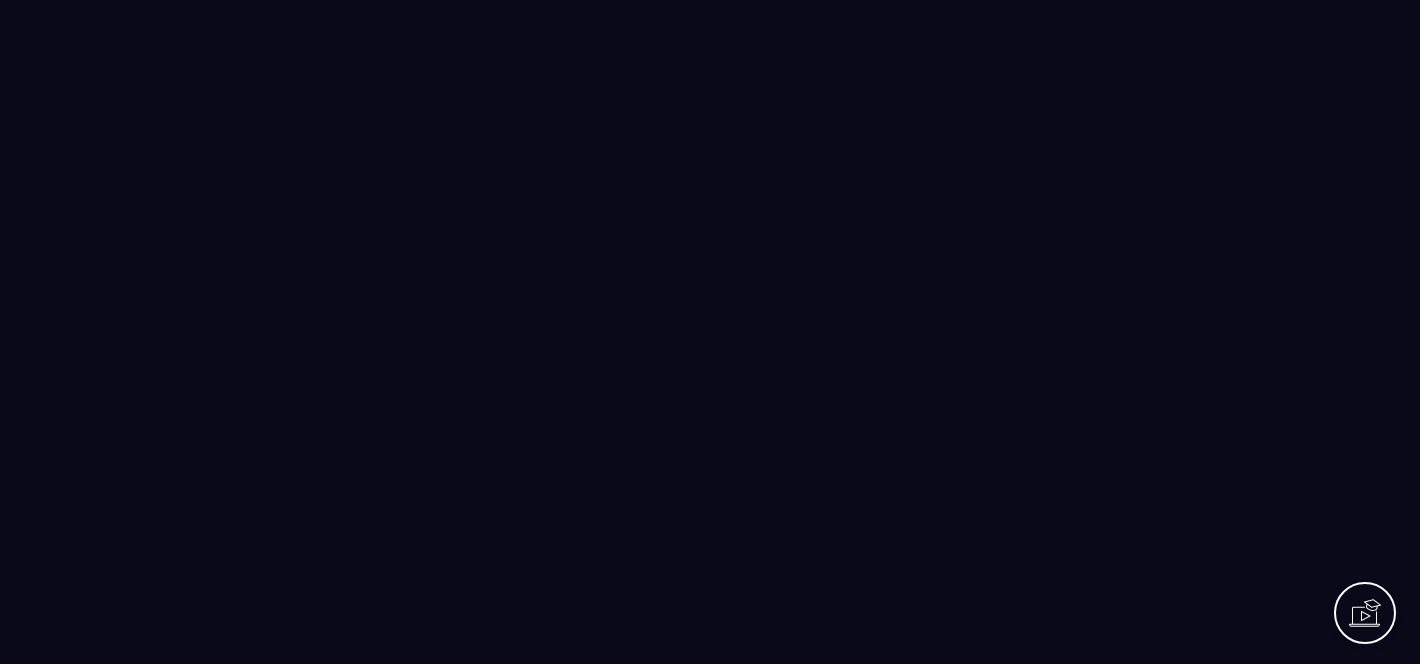 scroll, scrollTop: 0, scrollLeft: 0, axis: both 